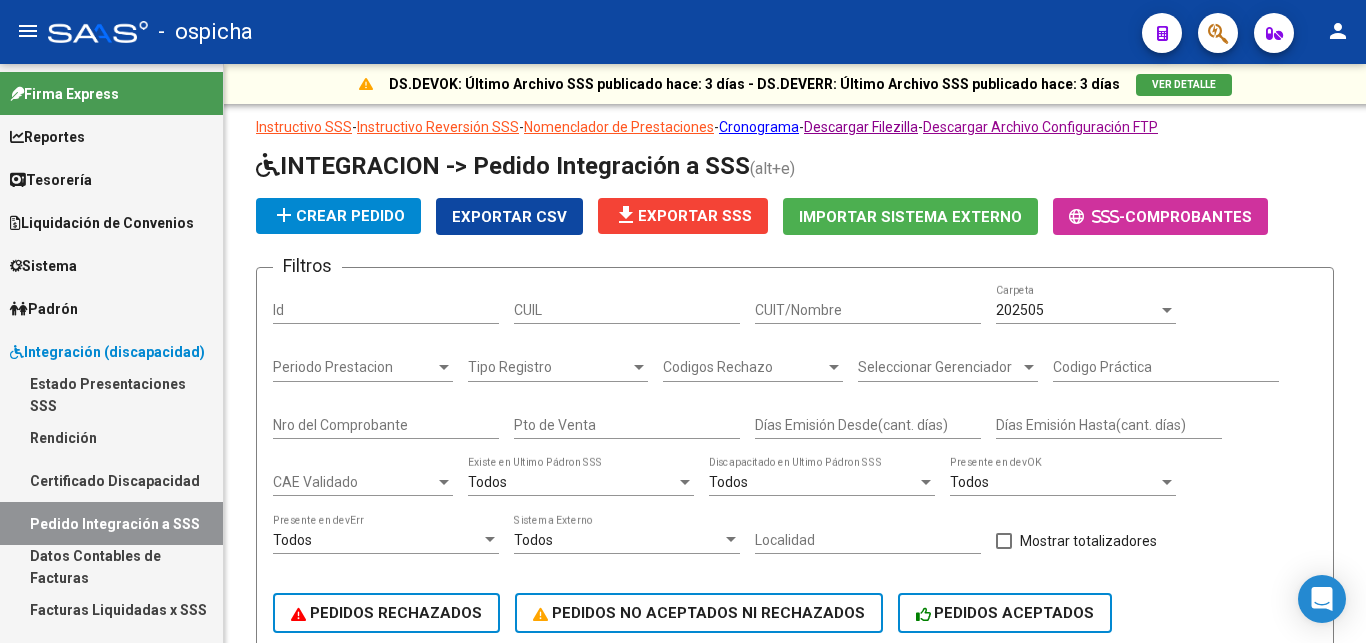 scroll, scrollTop: 0, scrollLeft: 0, axis: both 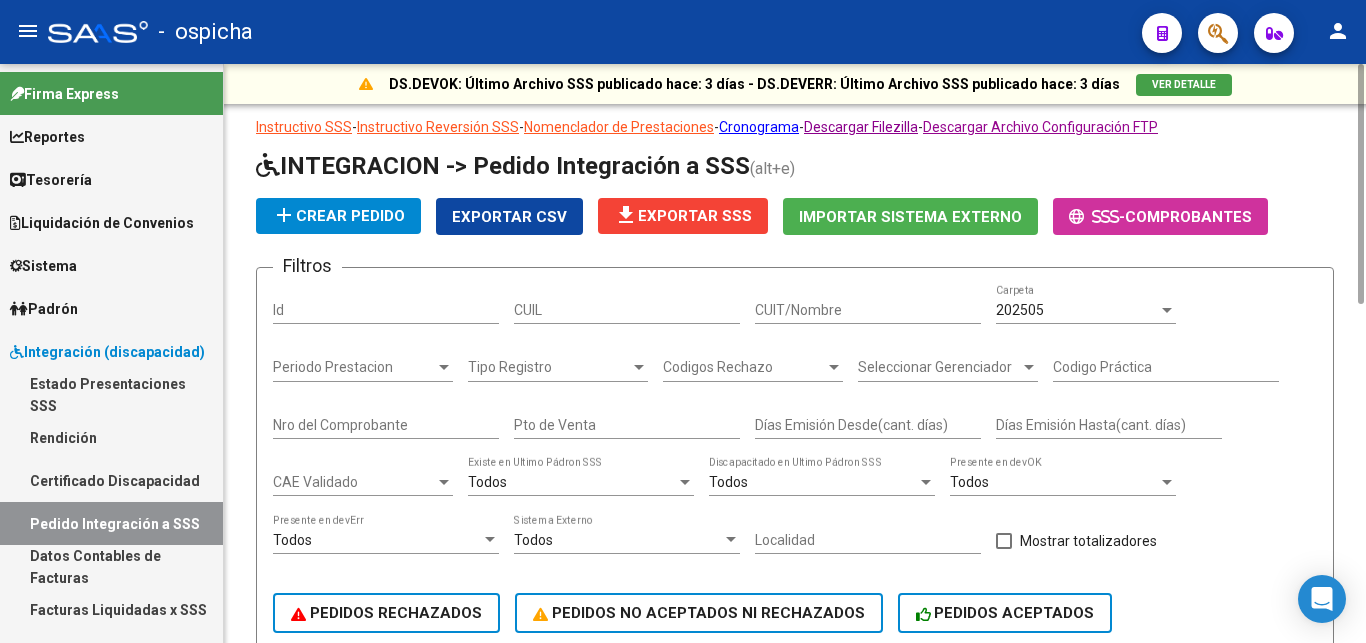 click on "INTEGRACION -> Pedido Integración a SSS  (alt+e)" 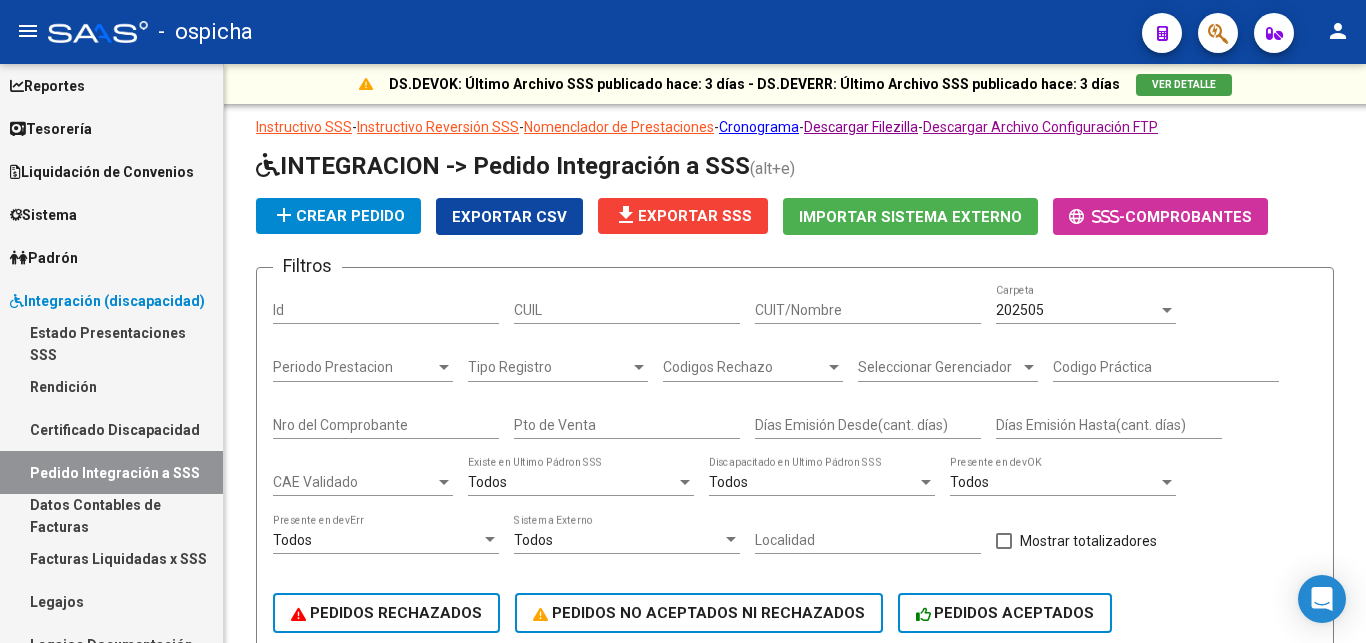 scroll, scrollTop: 0, scrollLeft: 0, axis: both 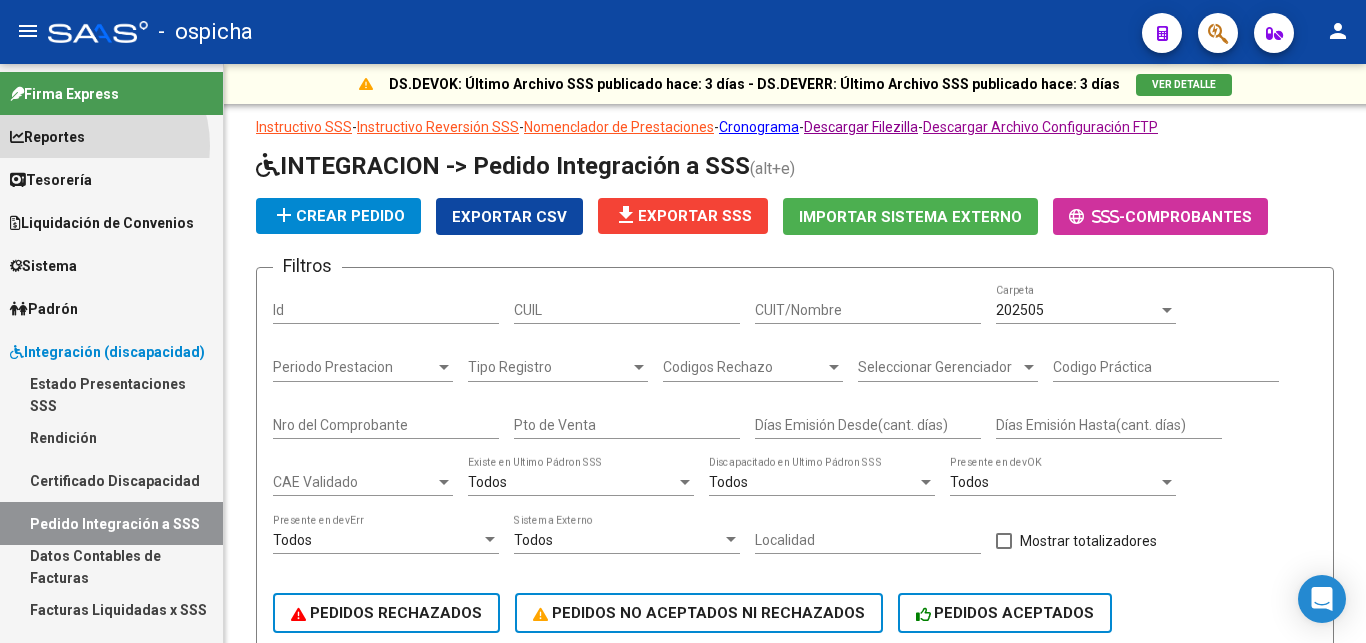 click on "Reportes" at bounding box center (47, 137) 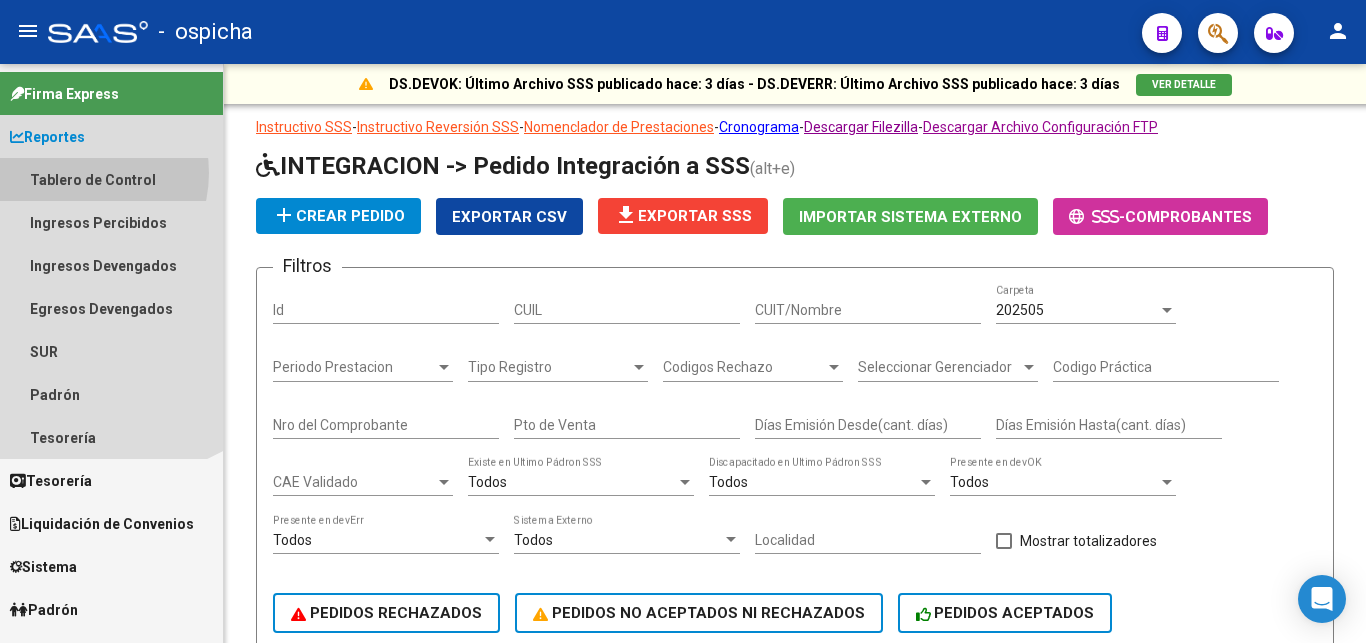 click on "Tablero de Control" at bounding box center (111, 179) 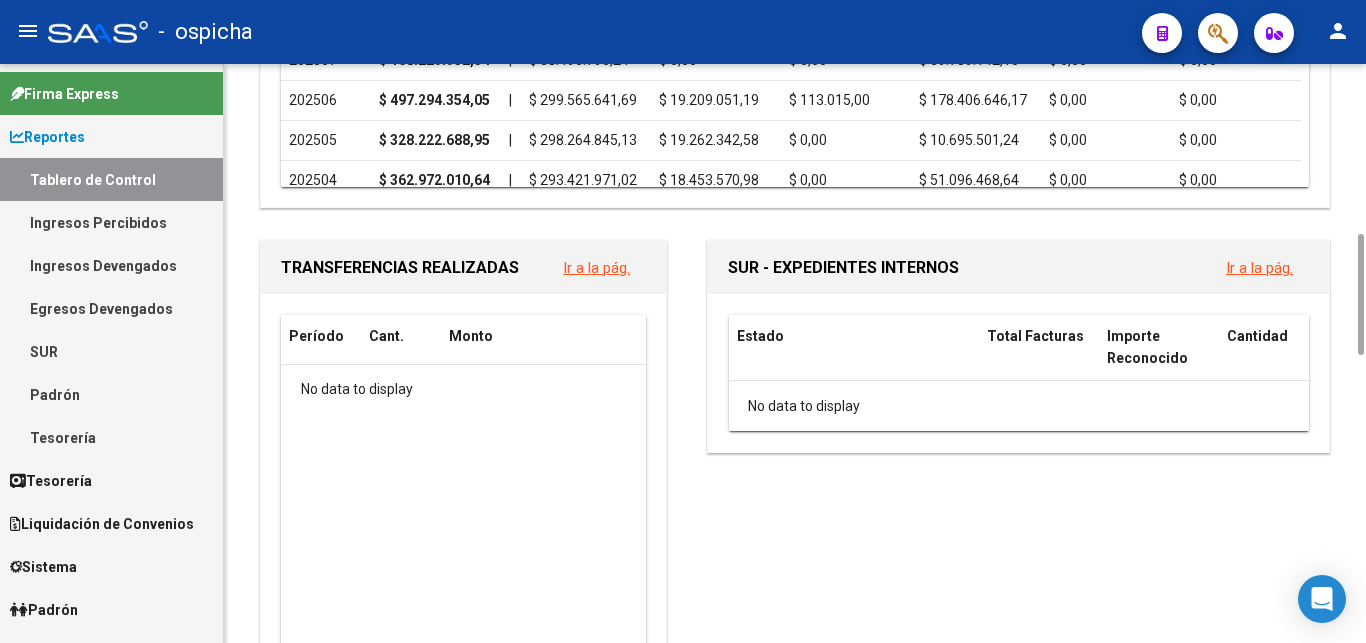 scroll, scrollTop: 612, scrollLeft: 0, axis: vertical 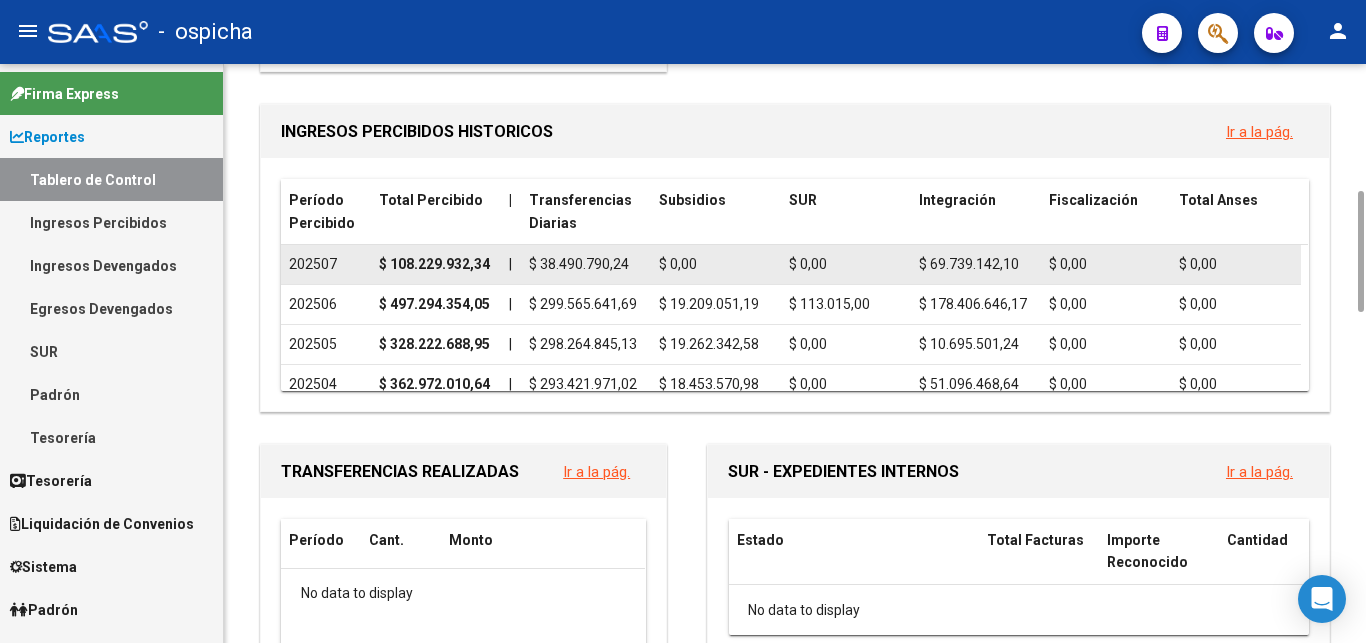 click on "$ 38.490.790,24" 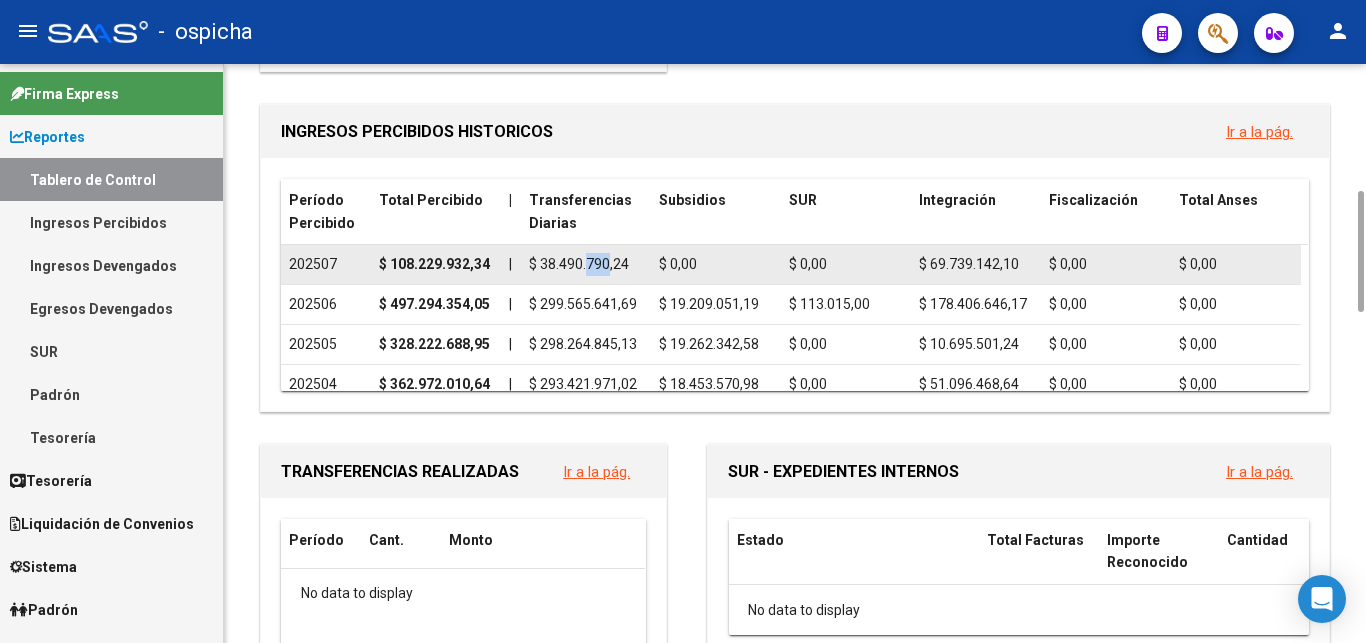 click on "$ 38.490.790,24" 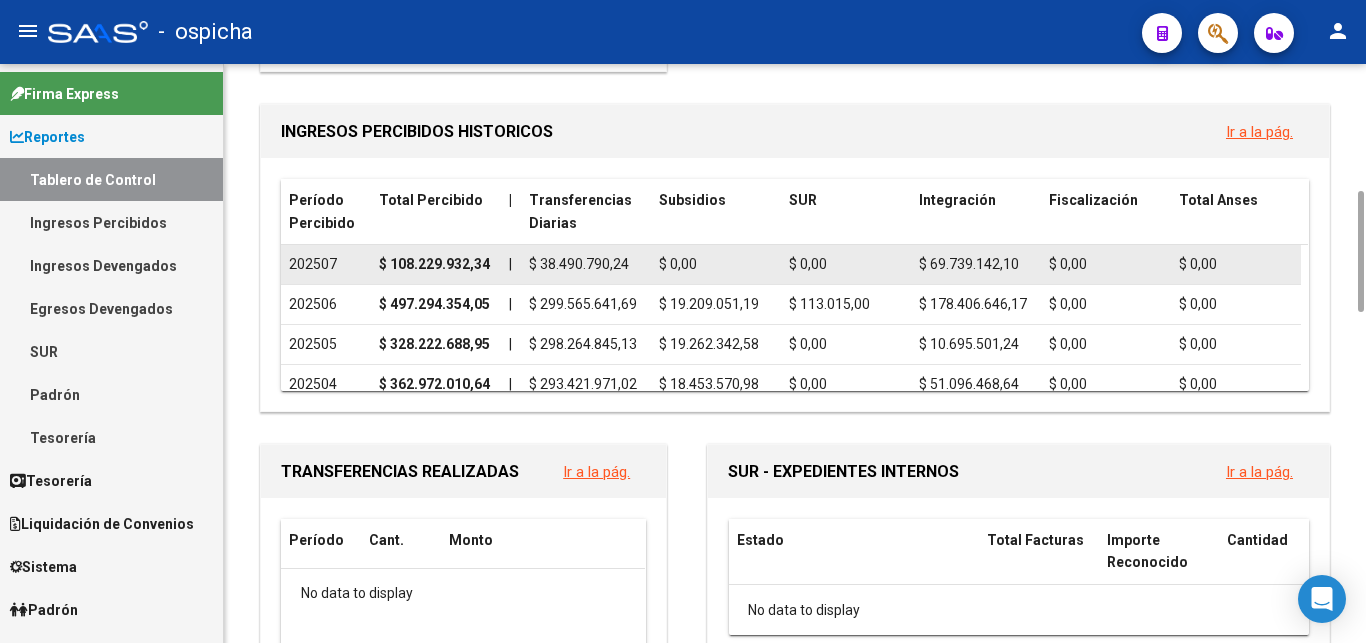 click on "$ 38.490.790,24" 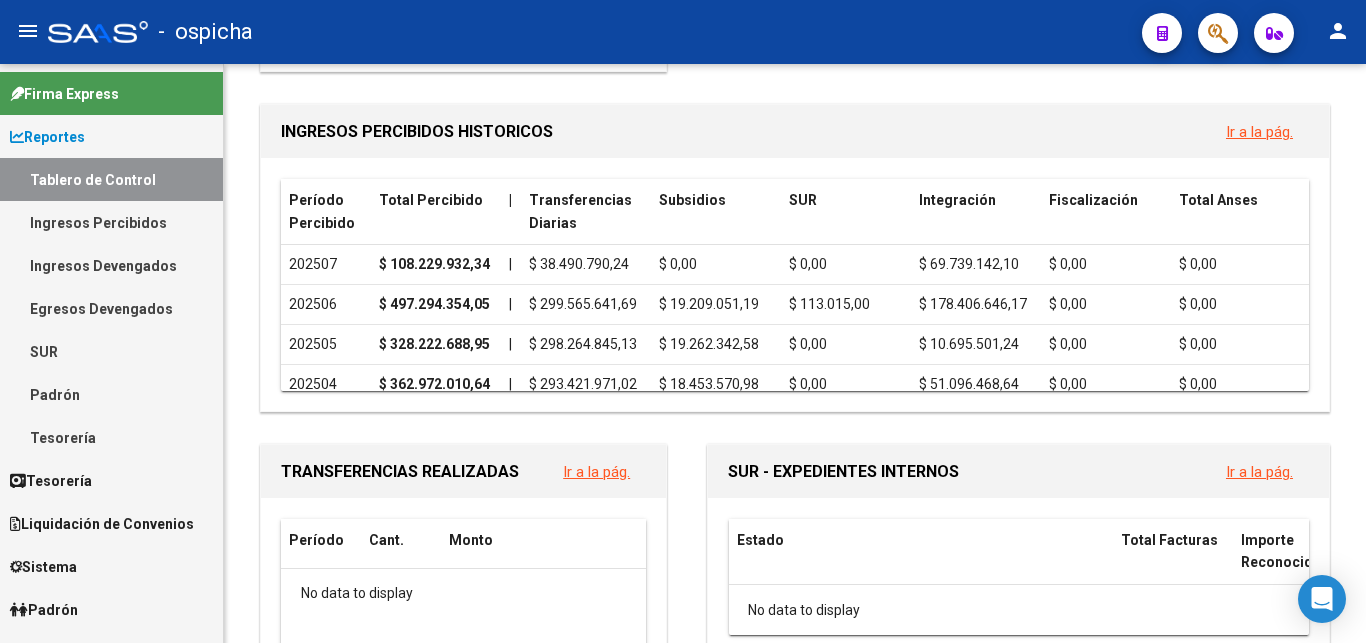 scroll, scrollTop: 612, scrollLeft: 0, axis: vertical 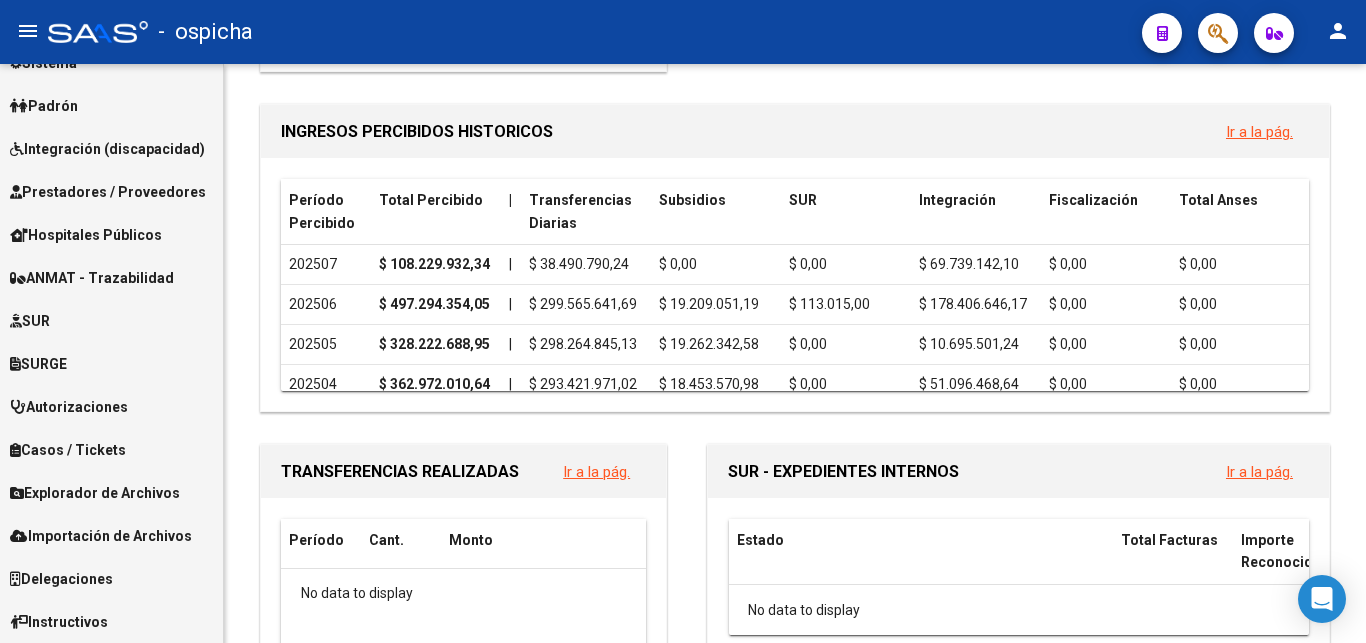 click on "Integración (discapacidad)" at bounding box center (107, 149) 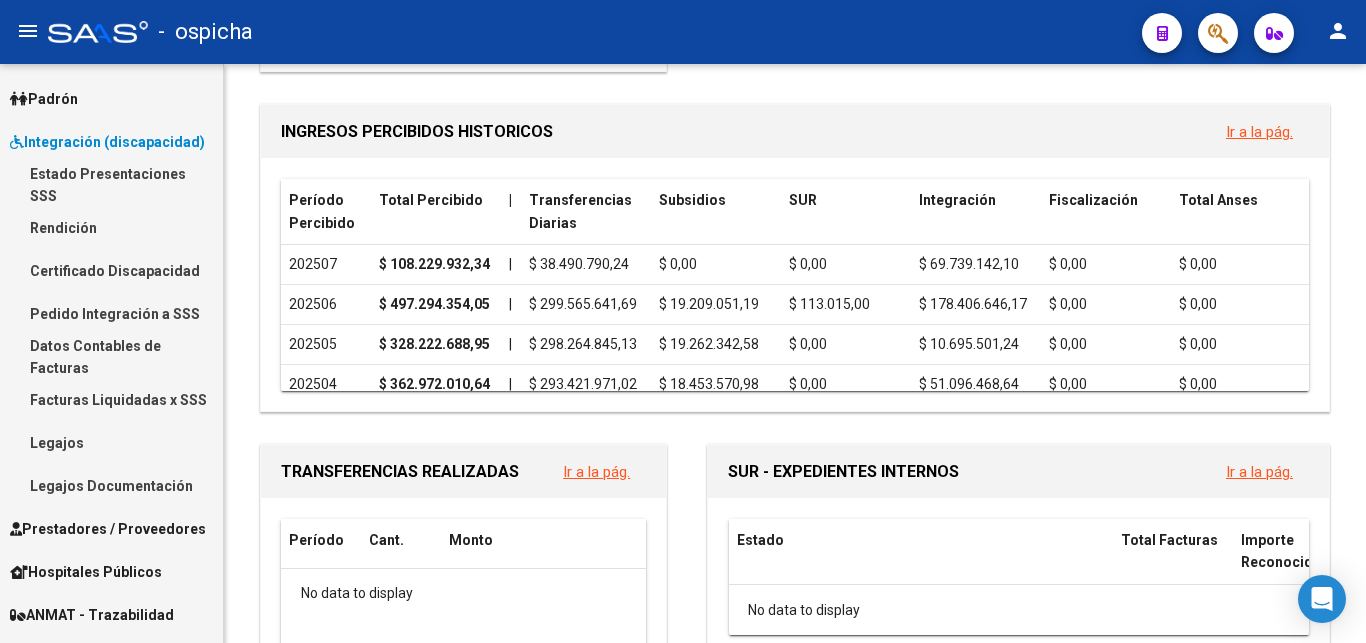 scroll, scrollTop: 203, scrollLeft: 0, axis: vertical 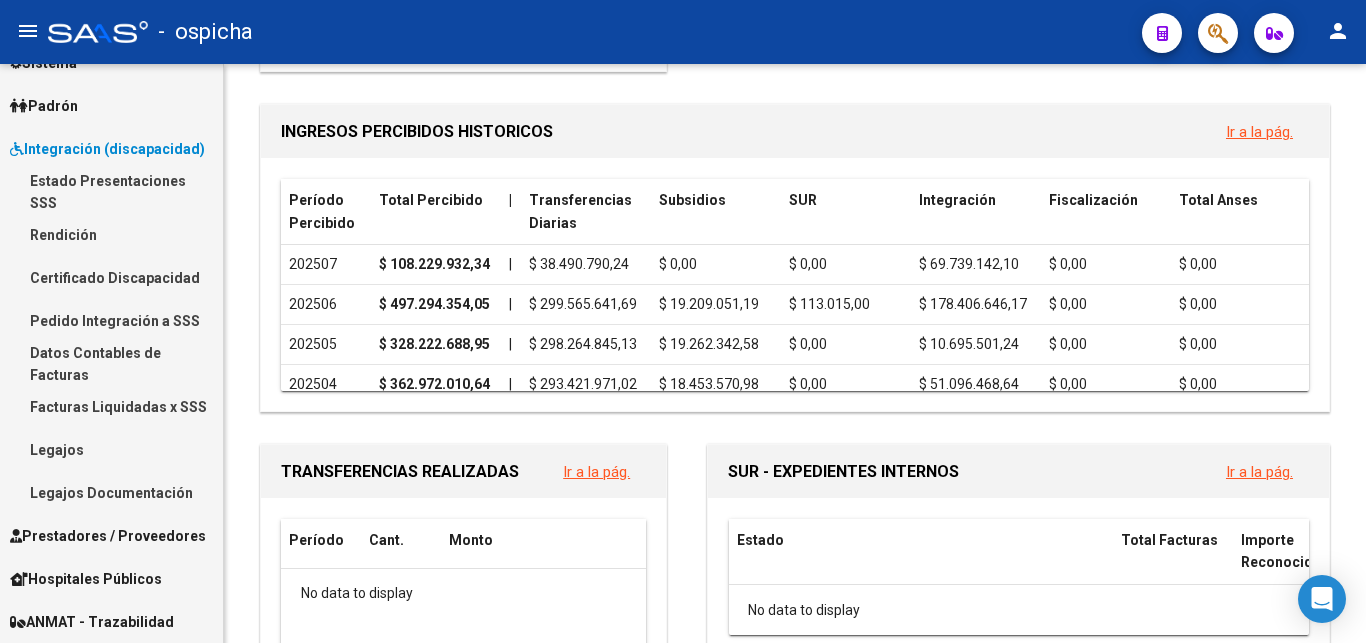 click on "Certificado Discapacidad" at bounding box center [111, 277] 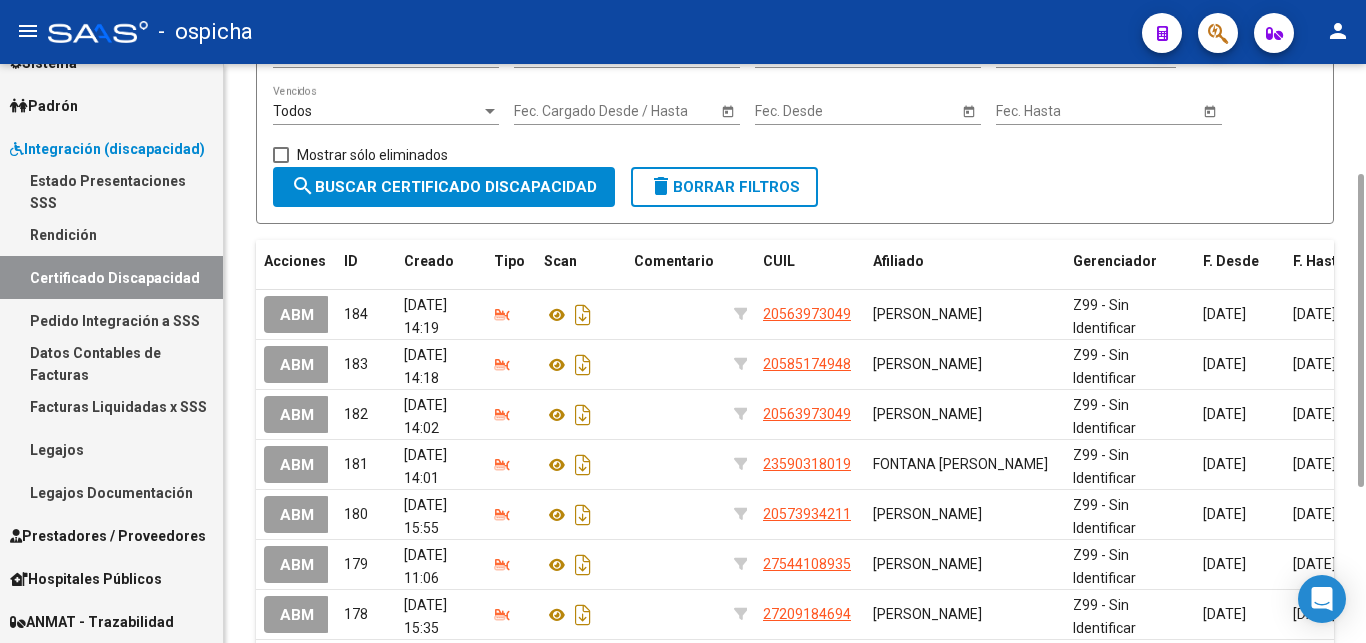 scroll, scrollTop: 0, scrollLeft: 0, axis: both 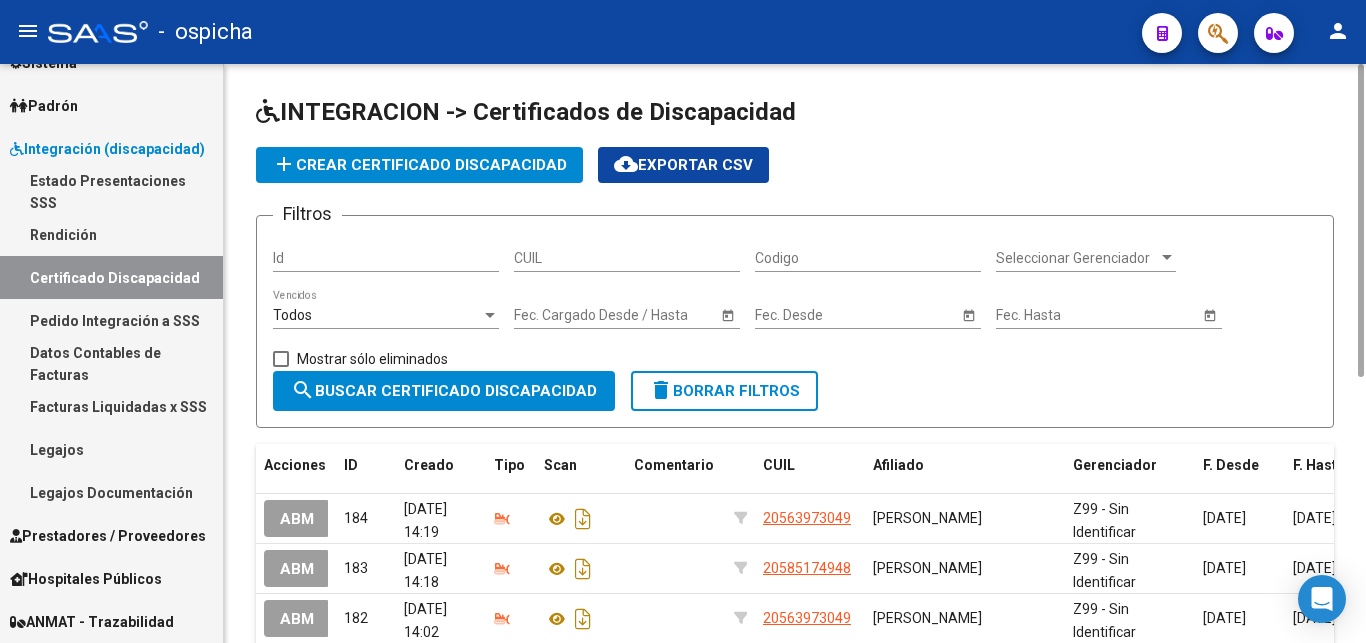 click on "Todos  Vencidos" 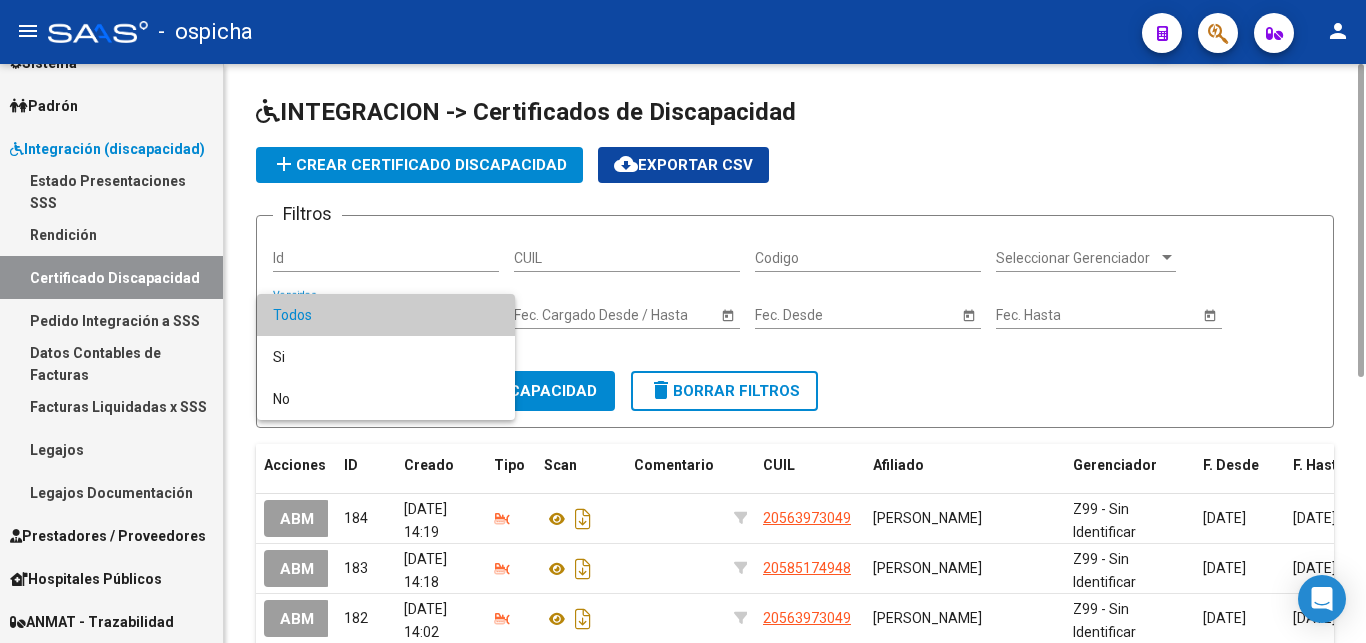 click on "Todos" at bounding box center [386, 315] 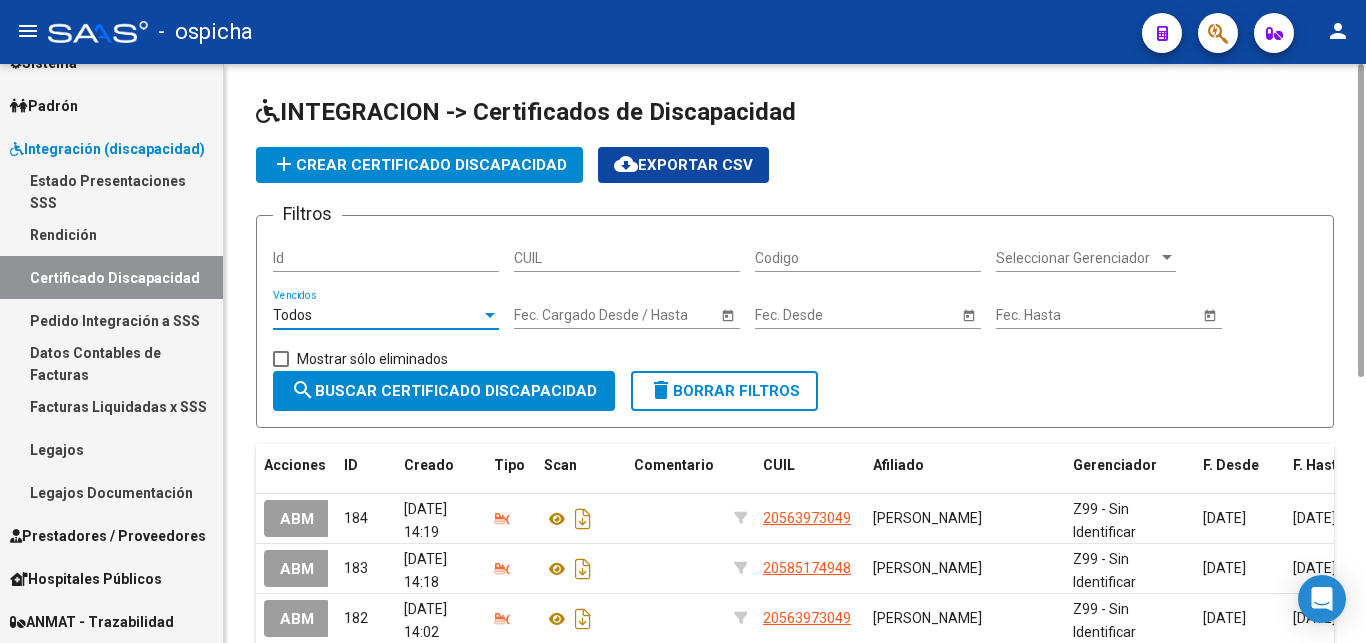 click on "Todos  Vencidos" 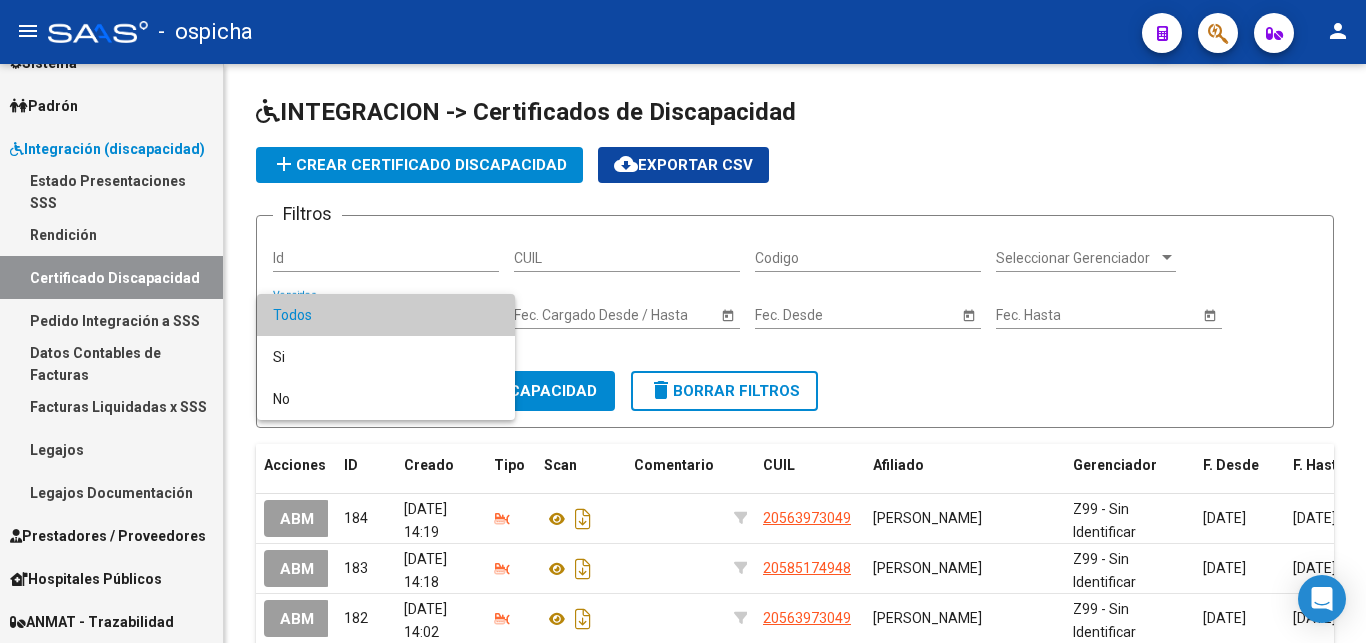 click on "Todos" at bounding box center [386, 315] 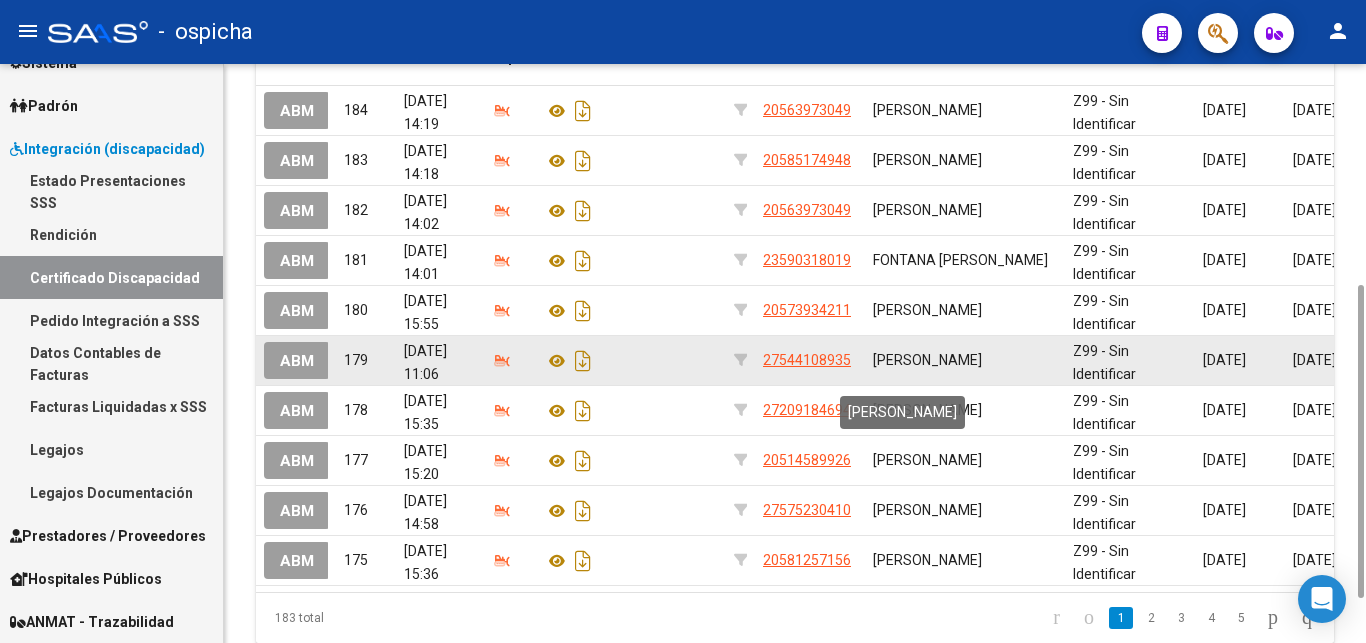 scroll, scrollTop: 490, scrollLeft: 0, axis: vertical 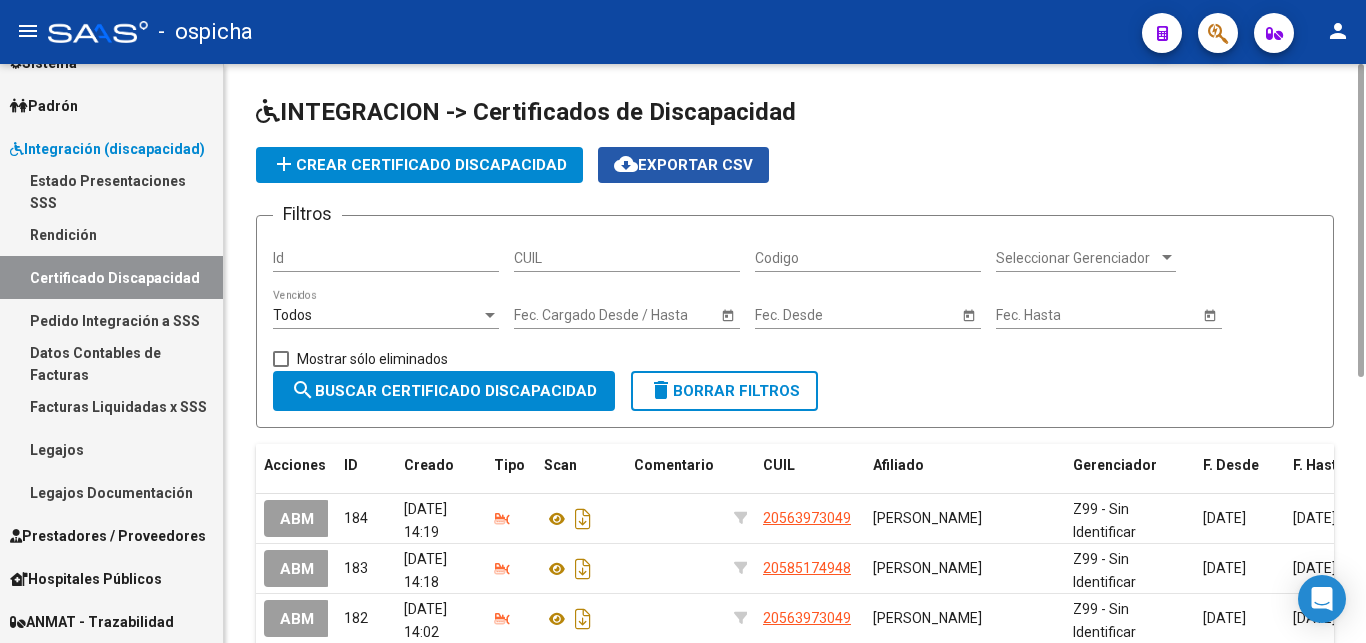 click on "cloud_download  Exportar CSV" 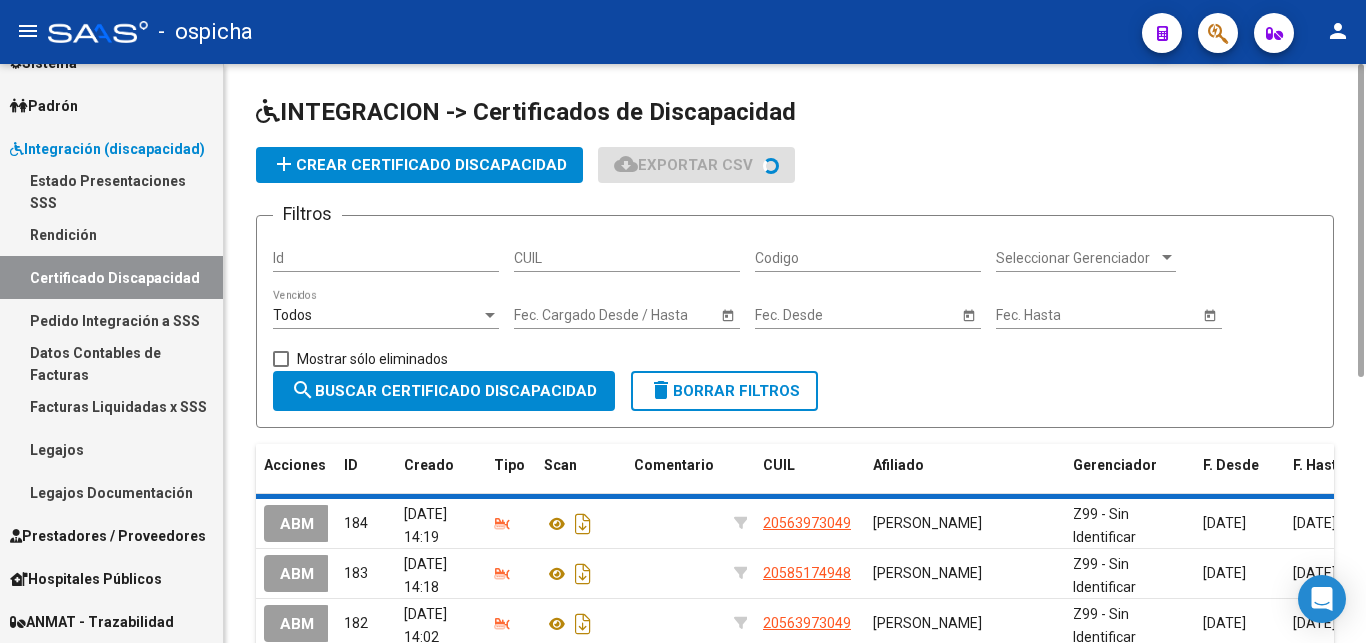 scroll, scrollTop: 3, scrollLeft: 0, axis: vertical 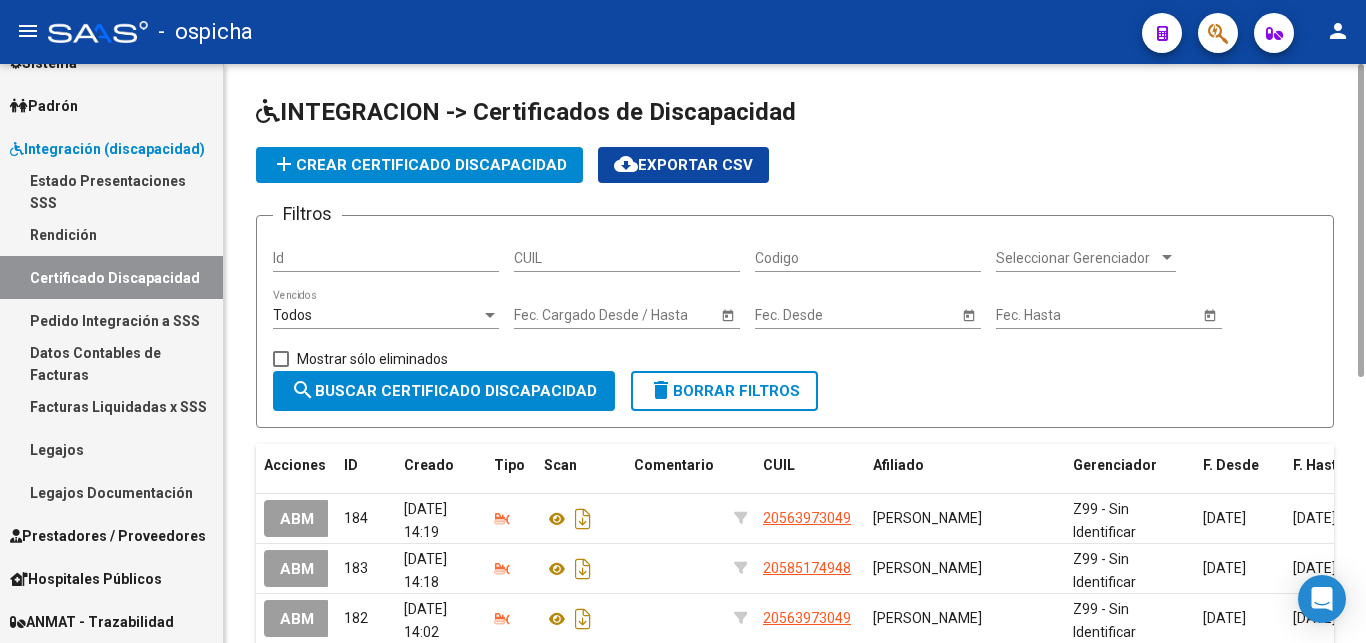 click on "Todos" at bounding box center (377, 315) 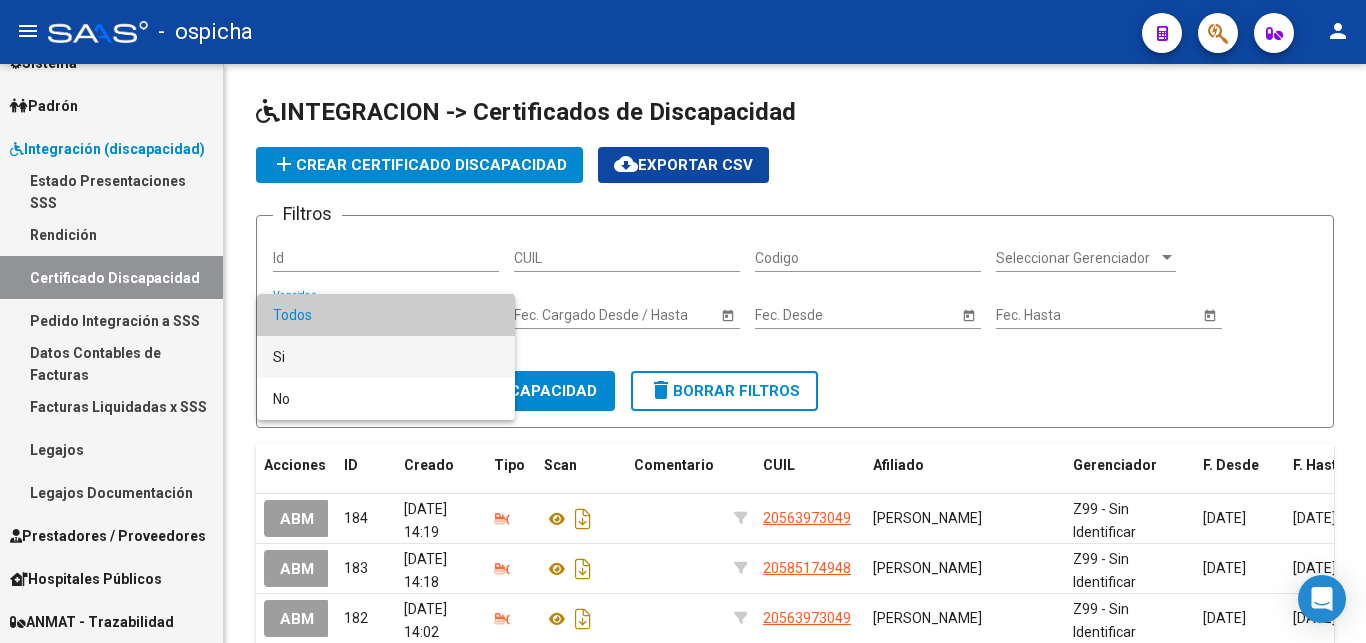 click on "Si" at bounding box center (386, 357) 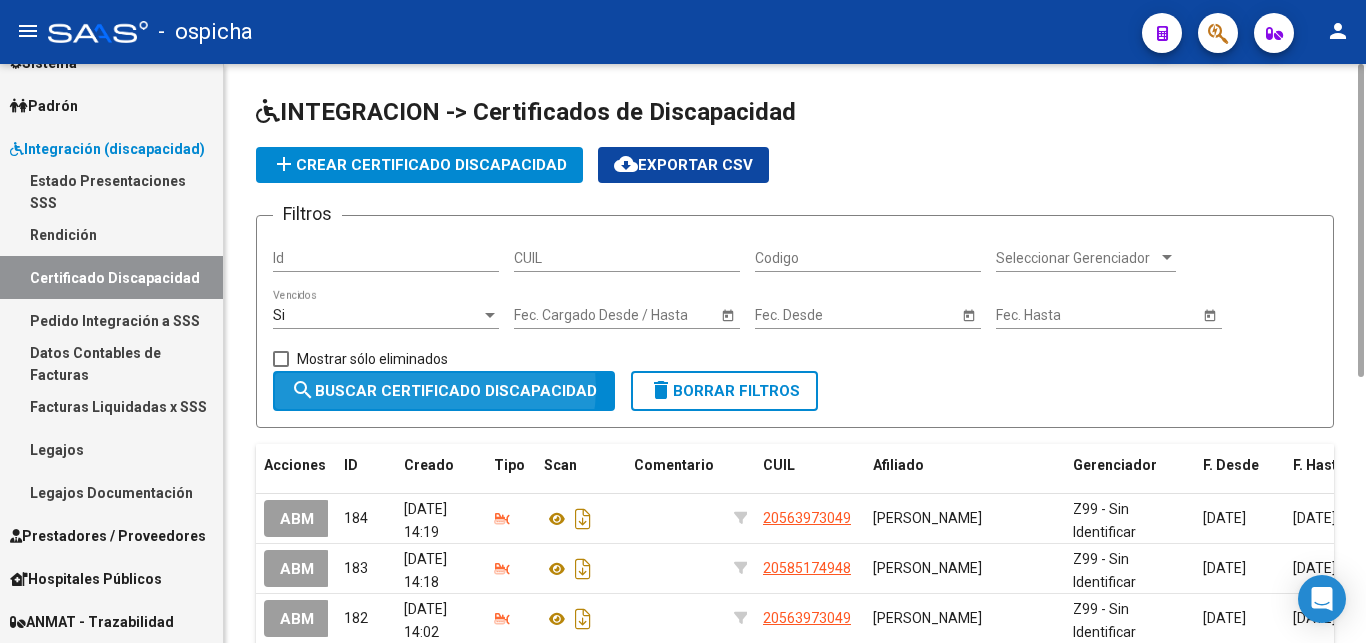 click on "search  Buscar Certificado Discapacidad" 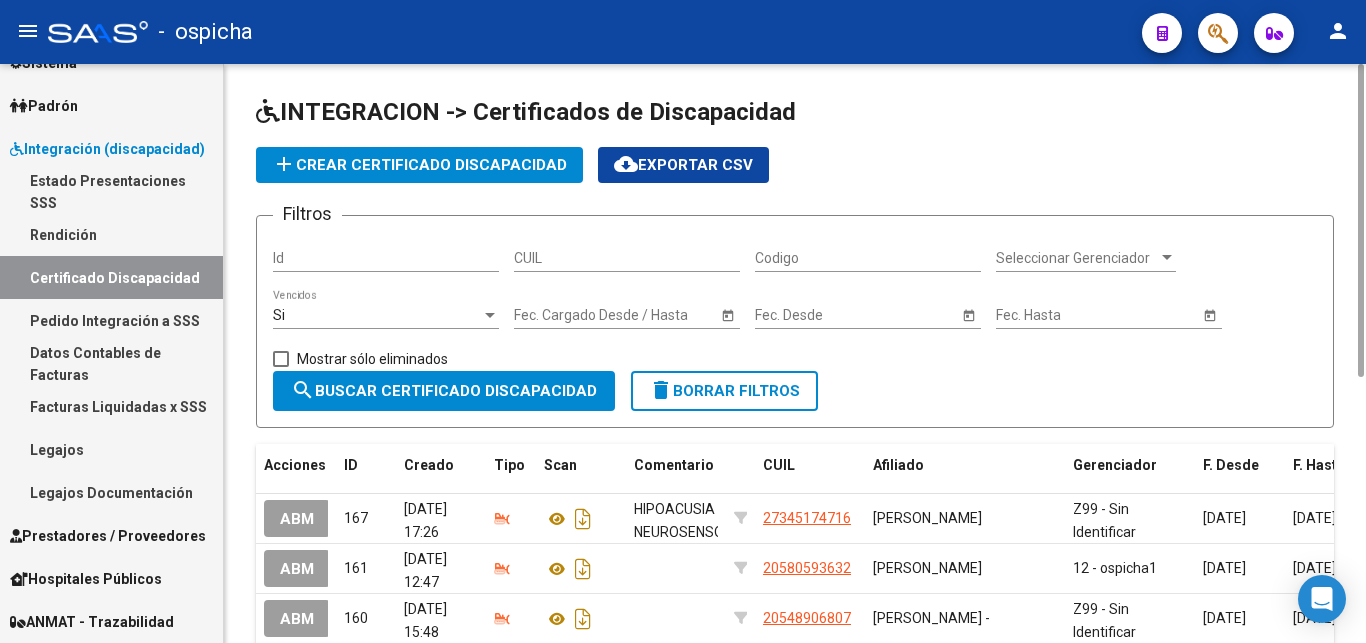 scroll, scrollTop: 408, scrollLeft: 0, axis: vertical 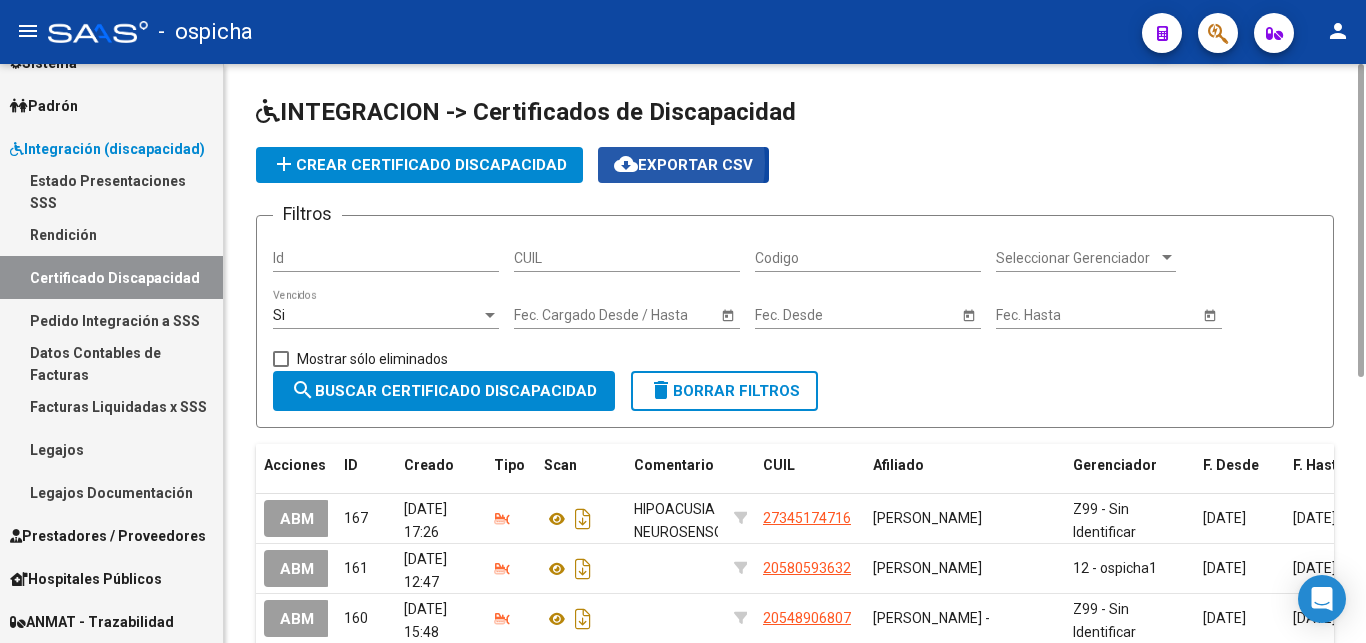 click on "cloud_download" 